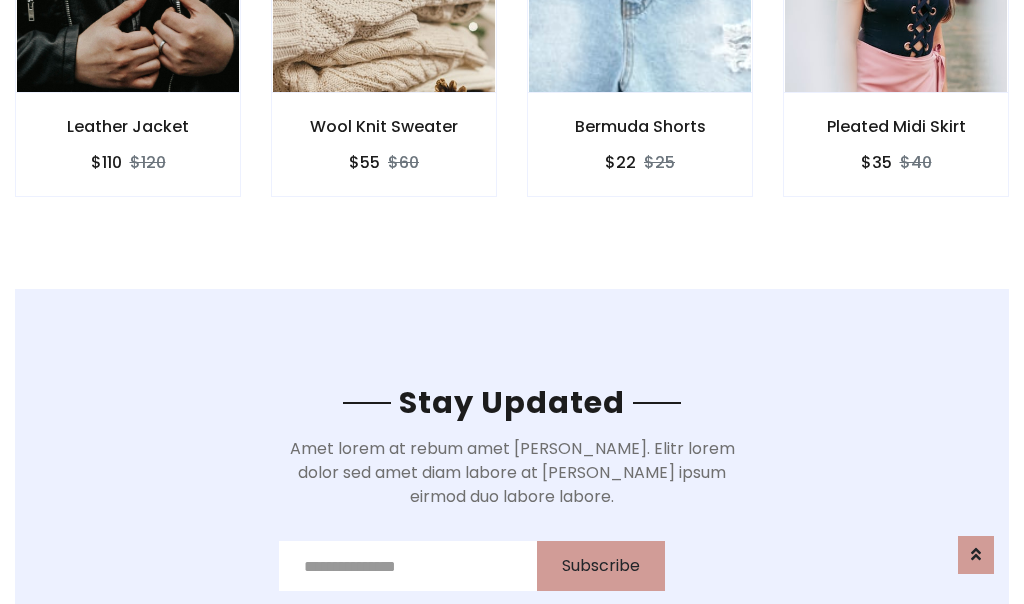 scroll, scrollTop: 3012, scrollLeft: 0, axis: vertical 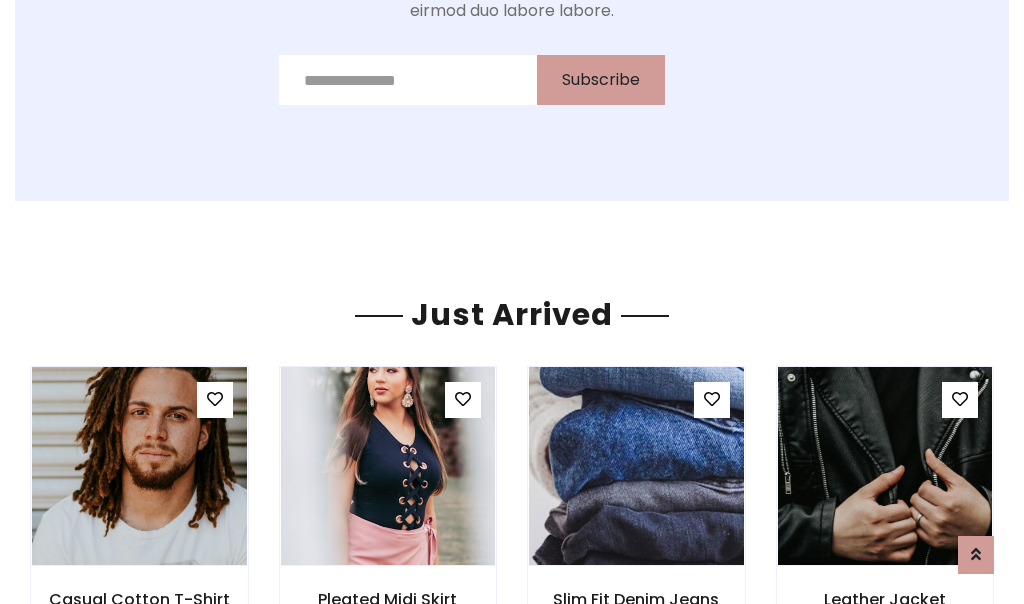click on "Bermuda Shorts
$22
$25" at bounding box center (640, -428) 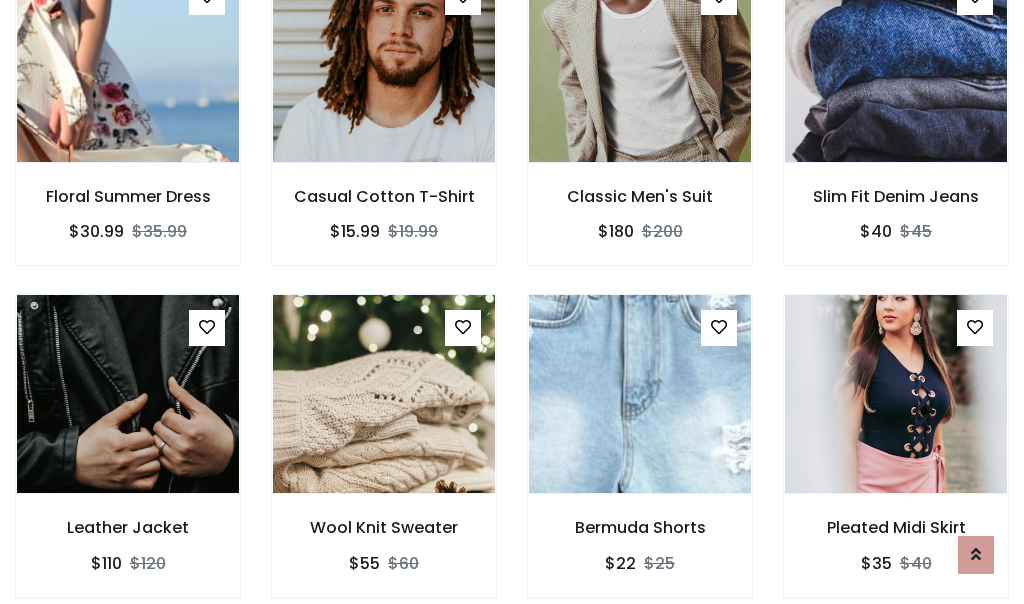 click on "Bermuda Shorts
$22
$25" at bounding box center [640, 459] 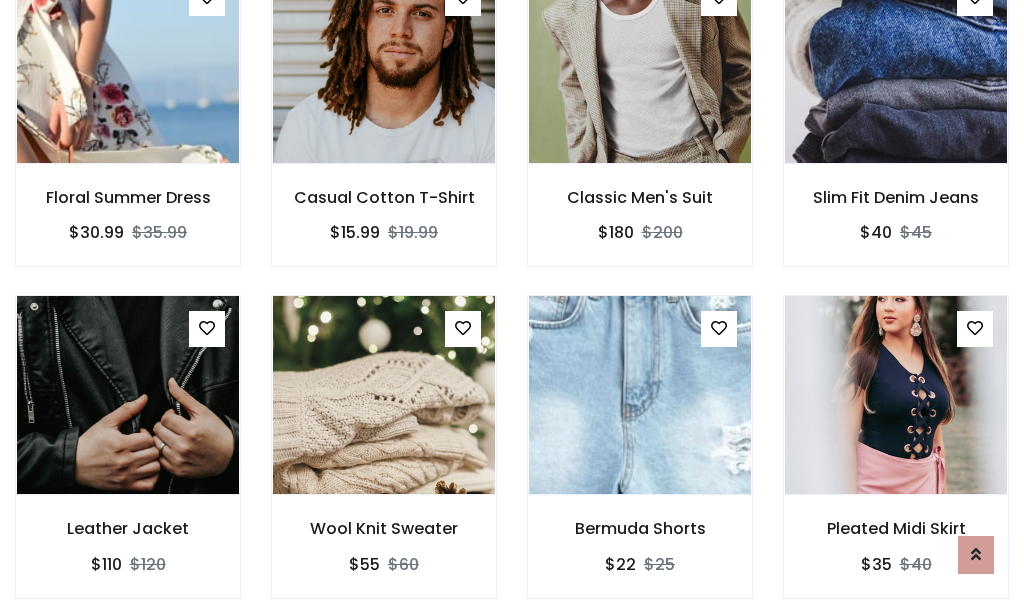 click on "Bermuda Shorts
$22
$25" at bounding box center [640, 460] 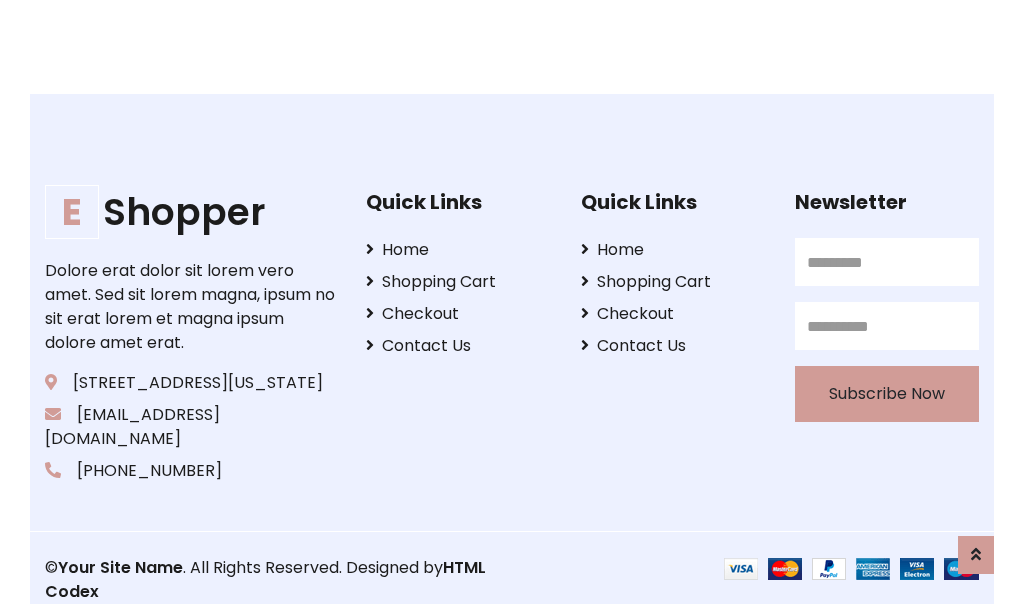 scroll, scrollTop: 3807, scrollLeft: 0, axis: vertical 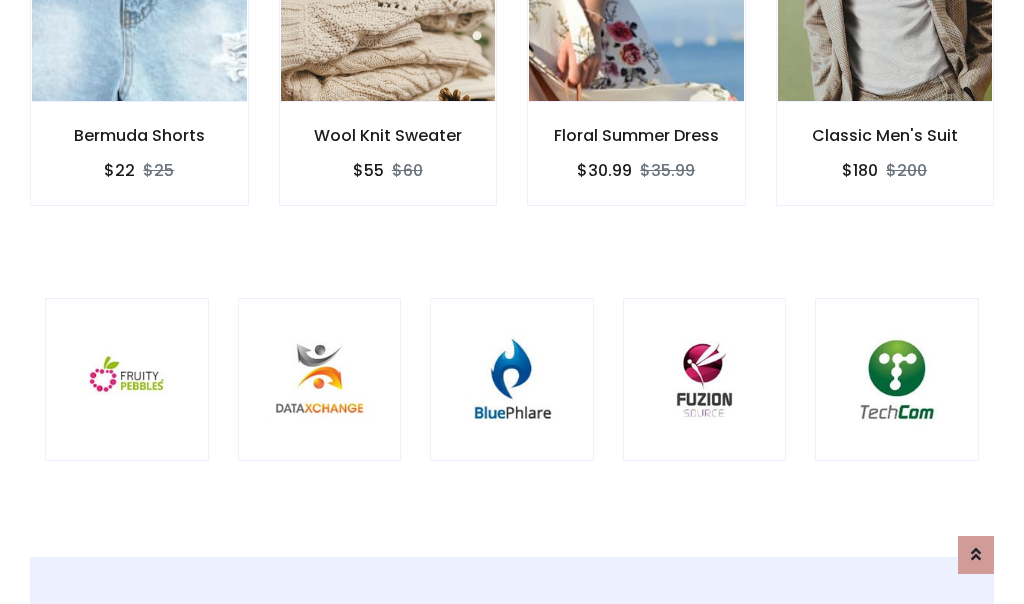 click at bounding box center (512, 380) 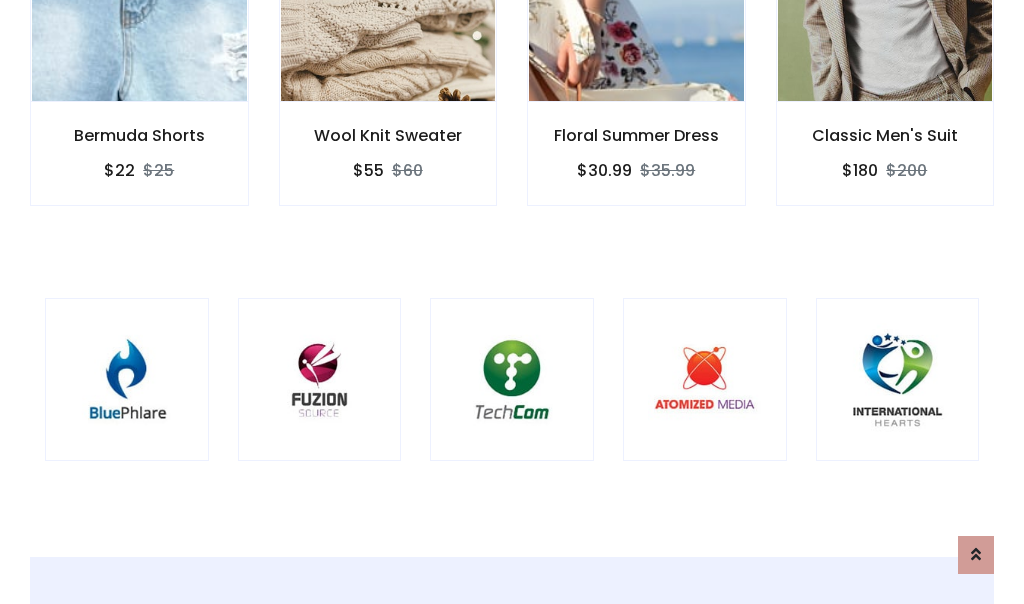 click at bounding box center (512, 380) 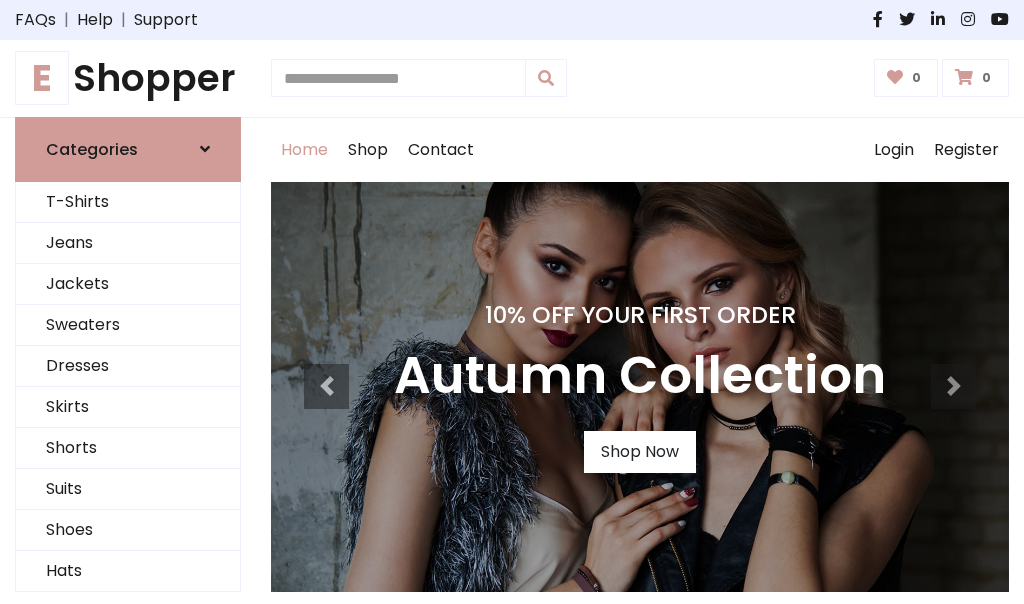 scroll, scrollTop: 0, scrollLeft: 0, axis: both 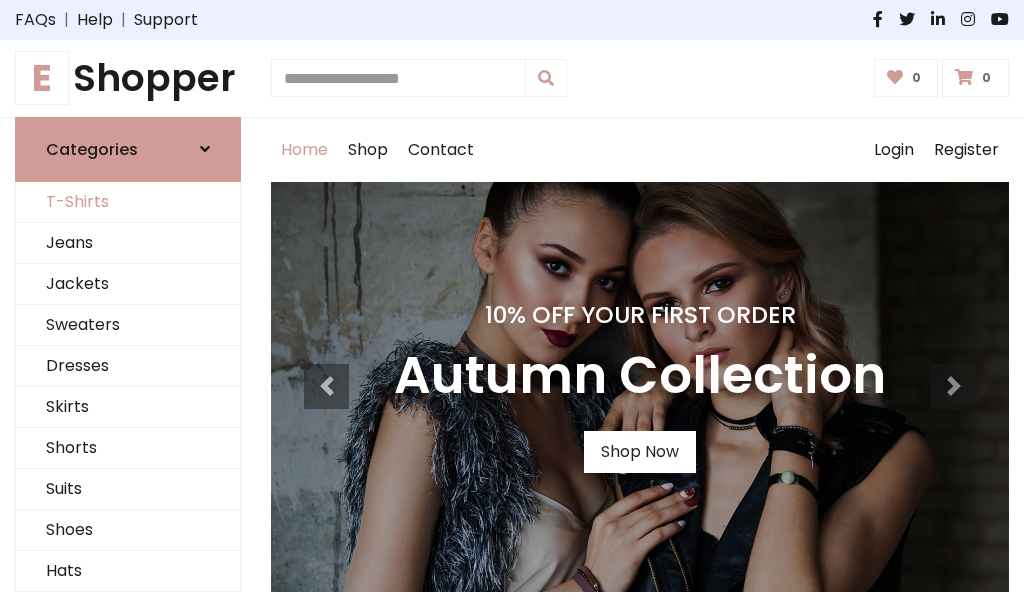click on "T-Shirts" at bounding box center (128, 202) 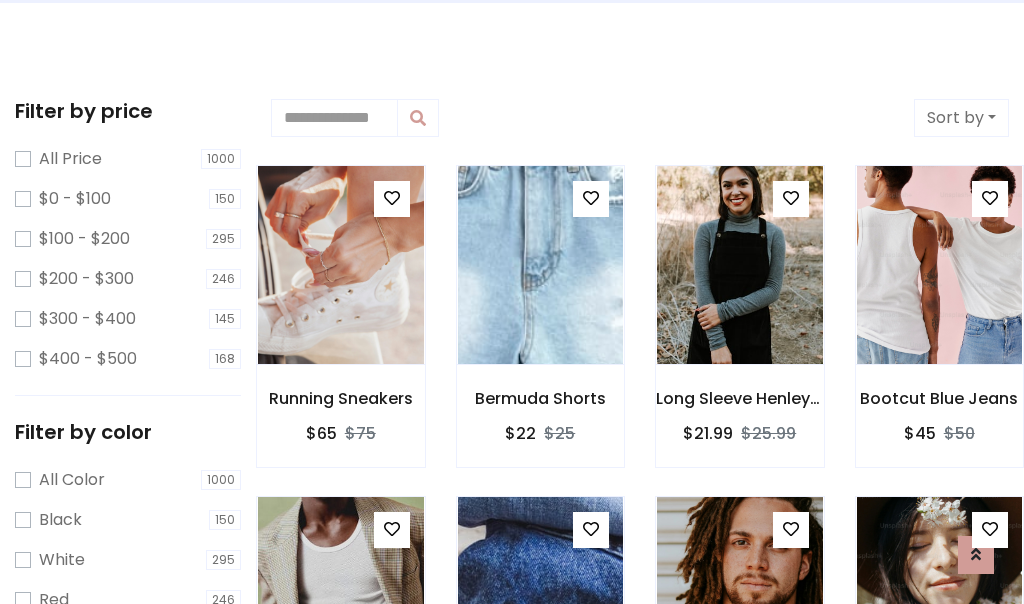 scroll, scrollTop: 0, scrollLeft: 0, axis: both 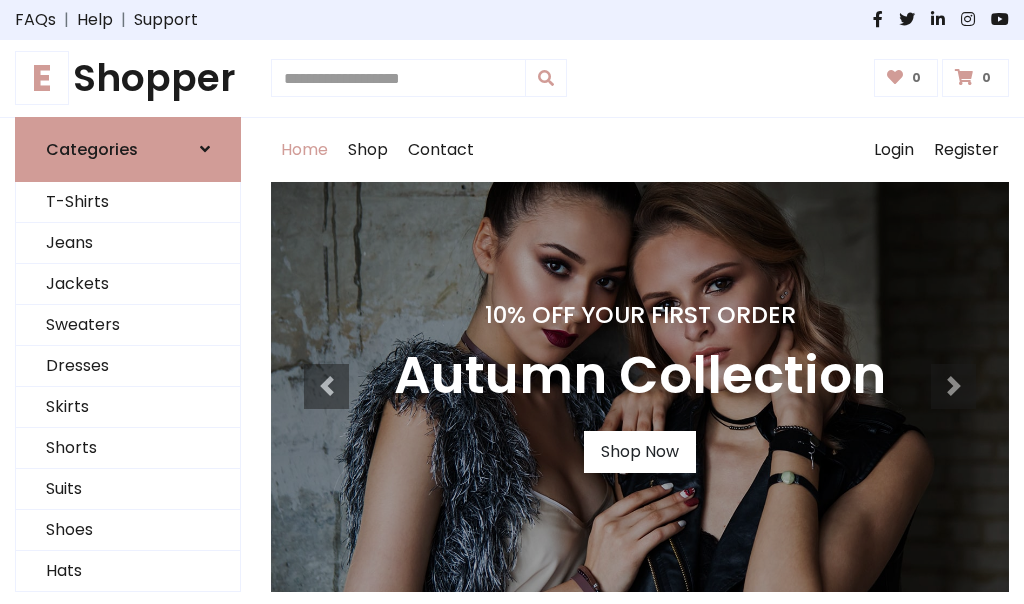 click on "E Shopper" at bounding box center [128, 78] 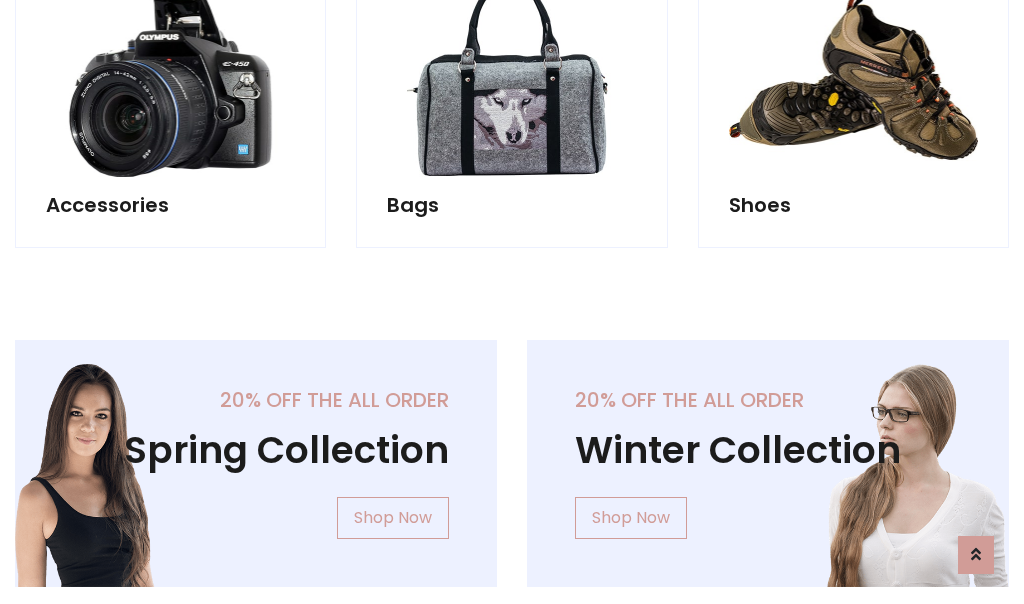 scroll, scrollTop: 1943, scrollLeft: 0, axis: vertical 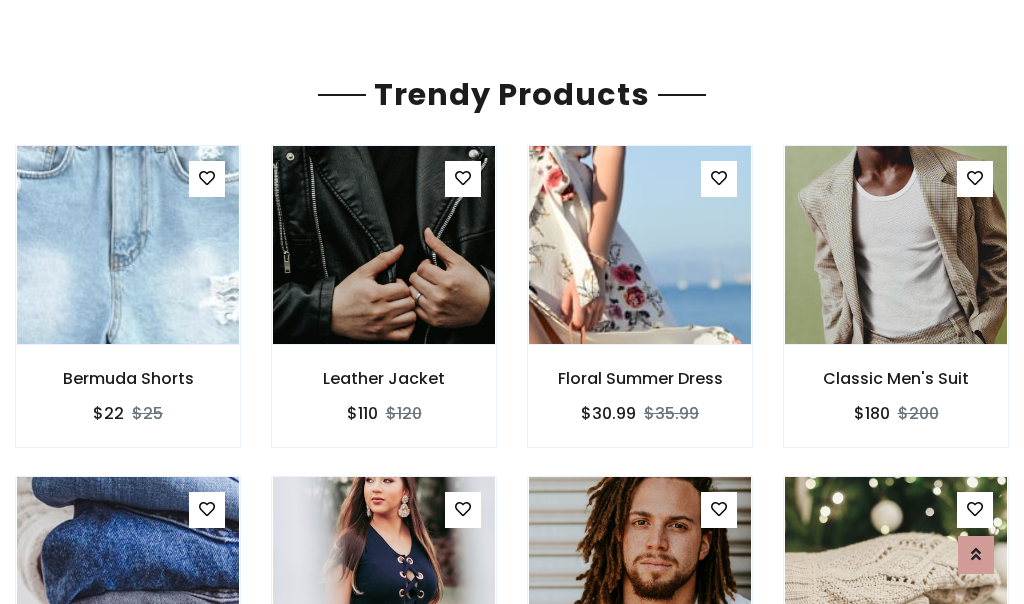 click on "Shop" at bounding box center (368, -1793) 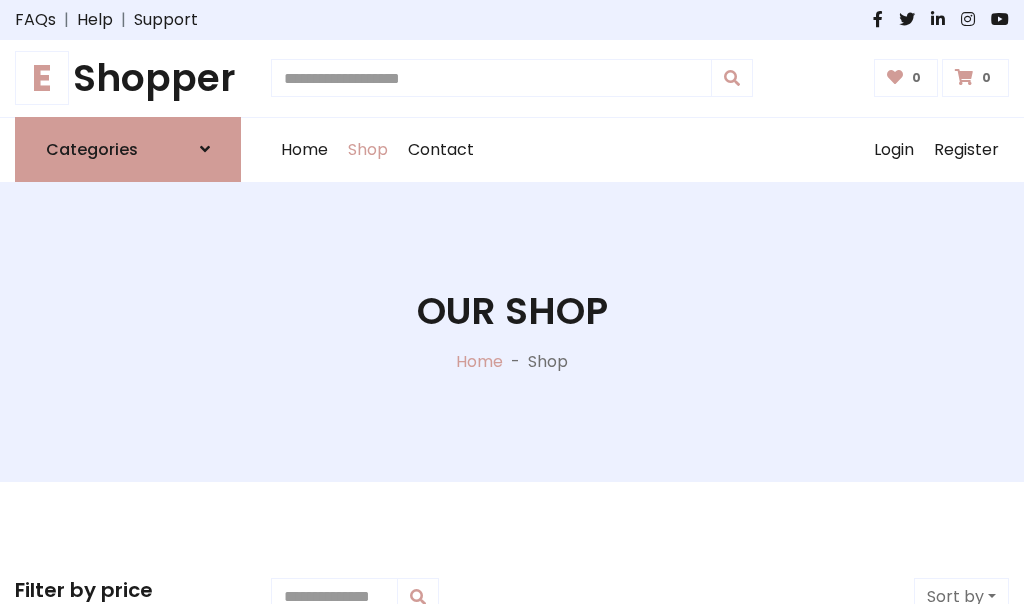 scroll, scrollTop: 0, scrollLeft: 0, axis: both 